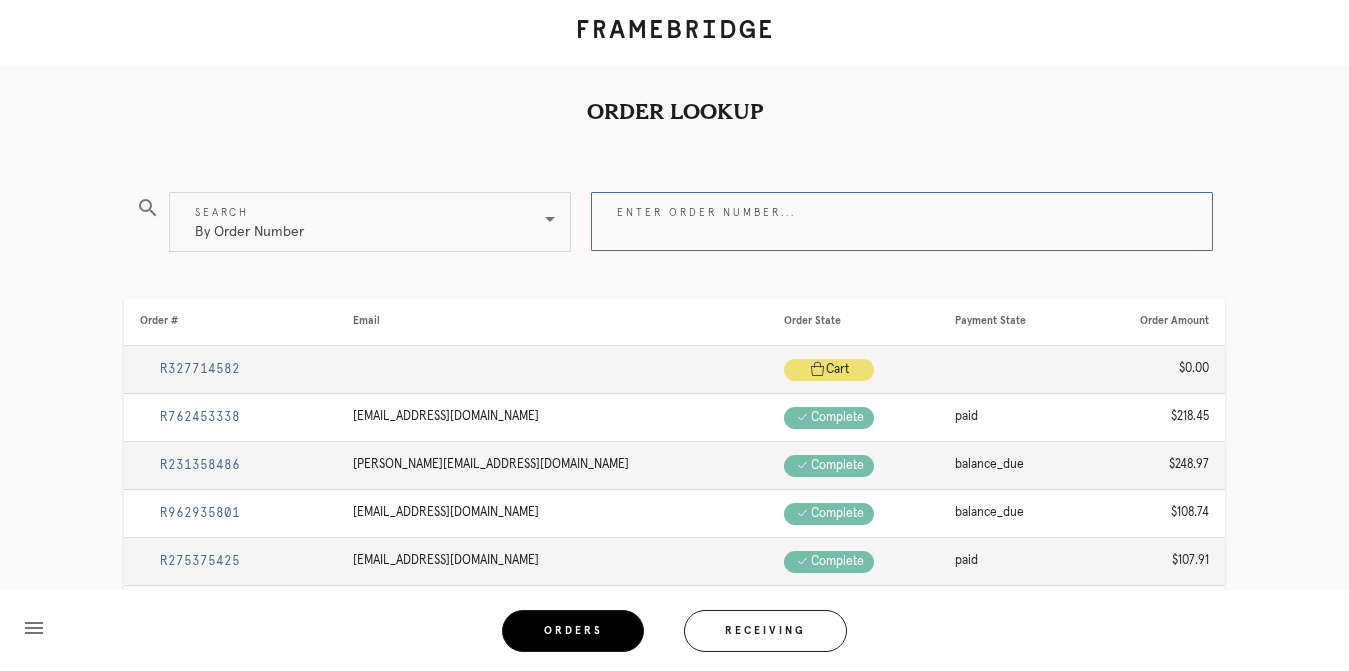 scroll, scrollTop: 0, scrollLeft: 0, axis: both 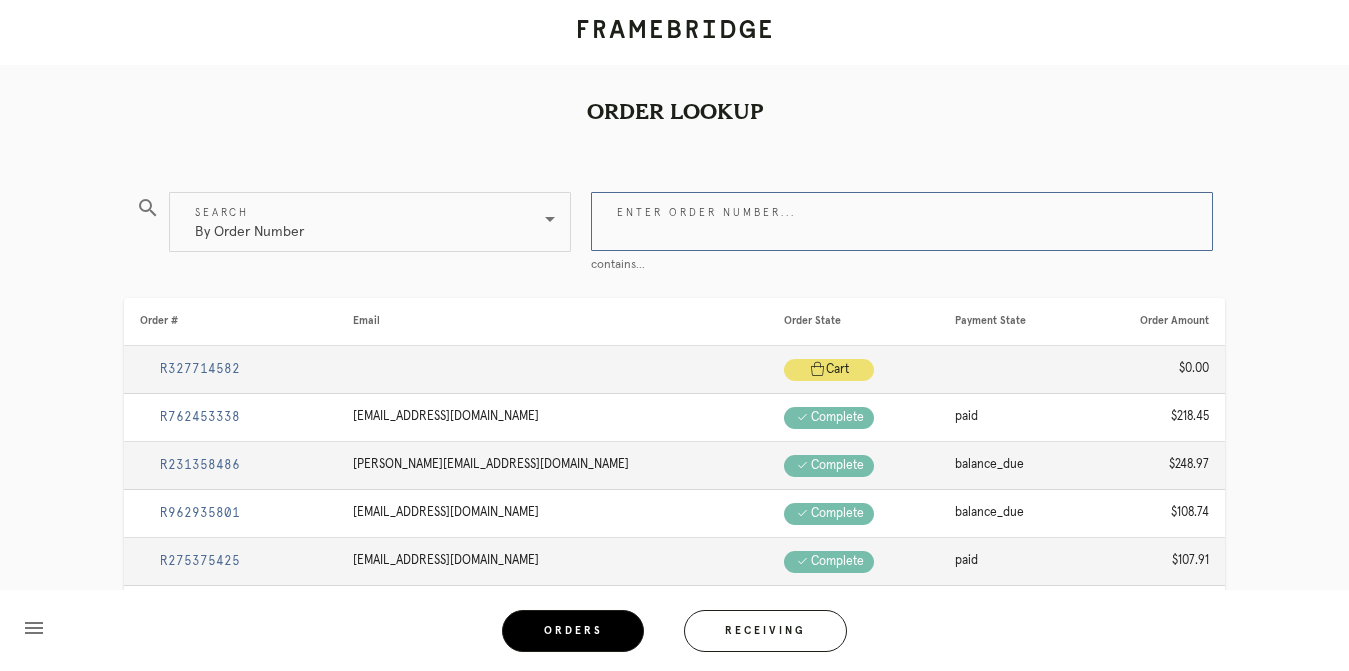 paste on "R114046307" 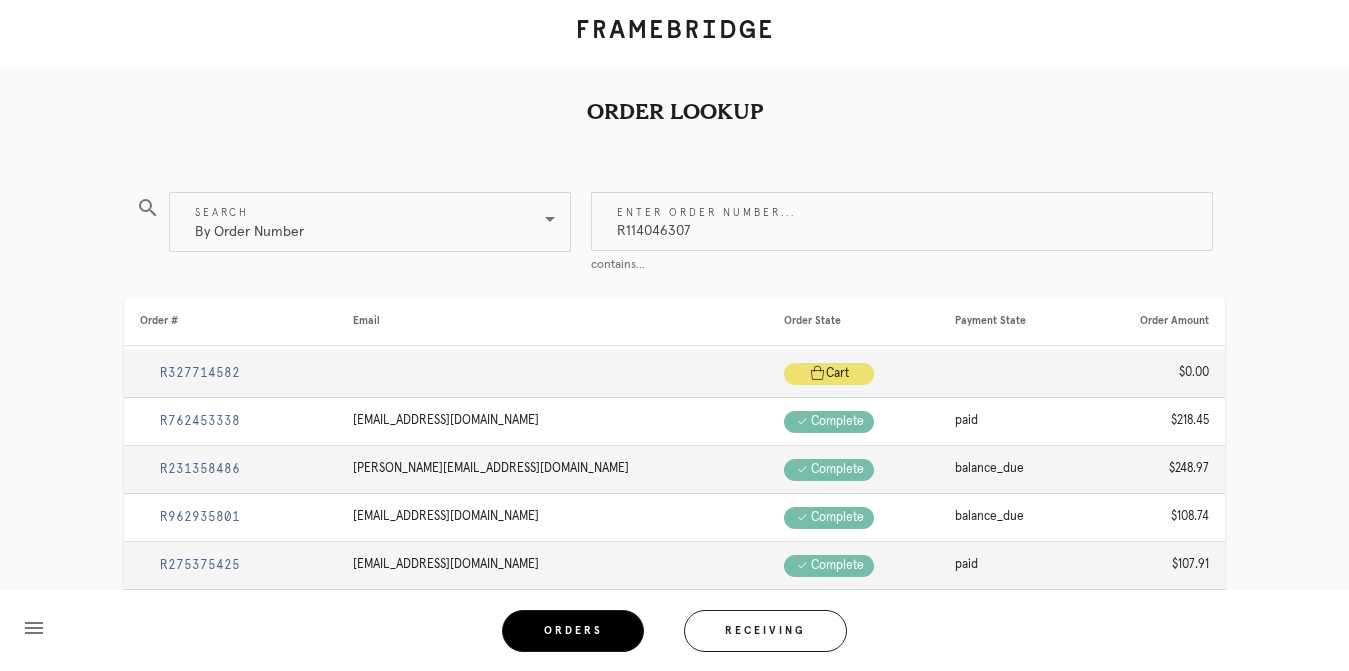 type on "R114046307" 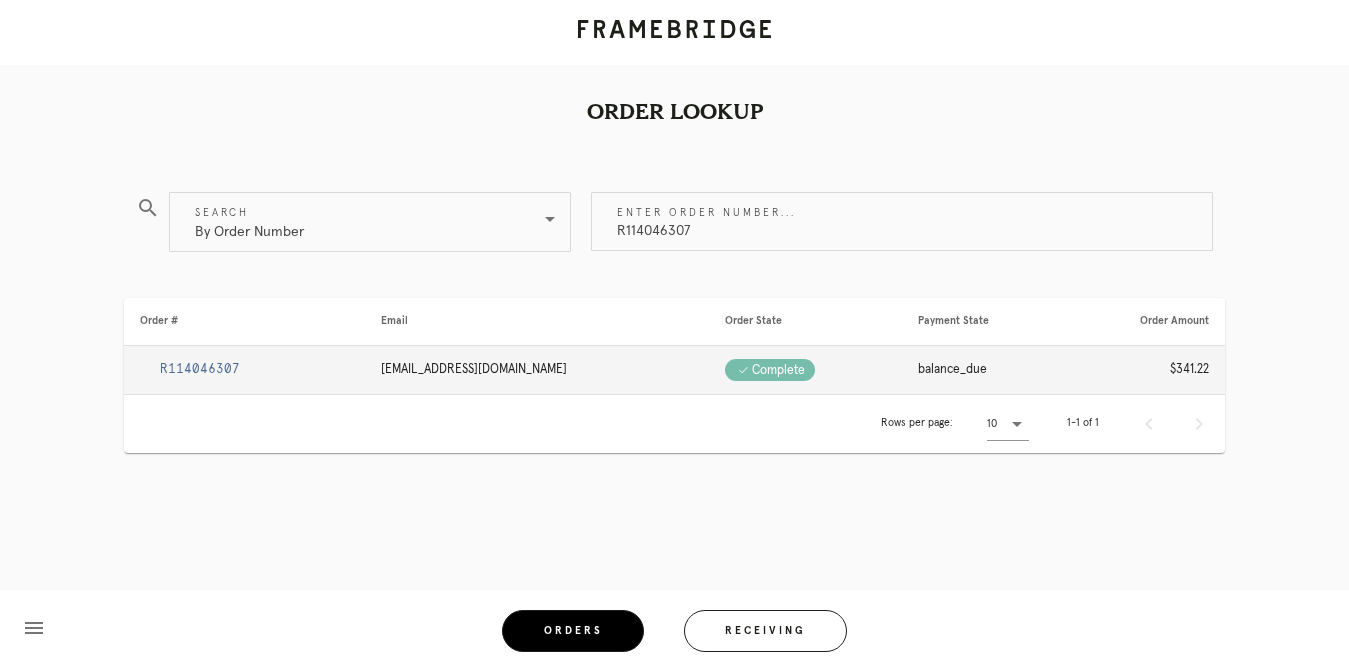 click on "R114046307" at bounding box center (200, 369) 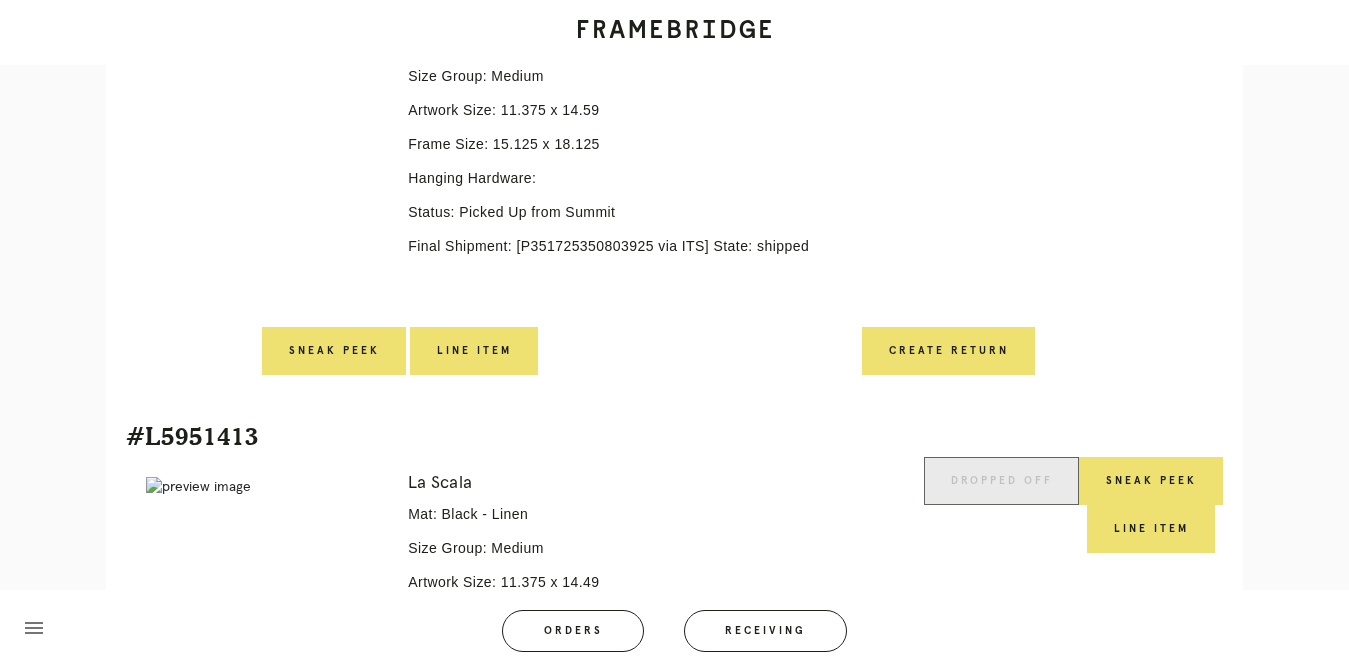 scroll, scrollTop: 609, scrollLeft: 0, axis: vertical 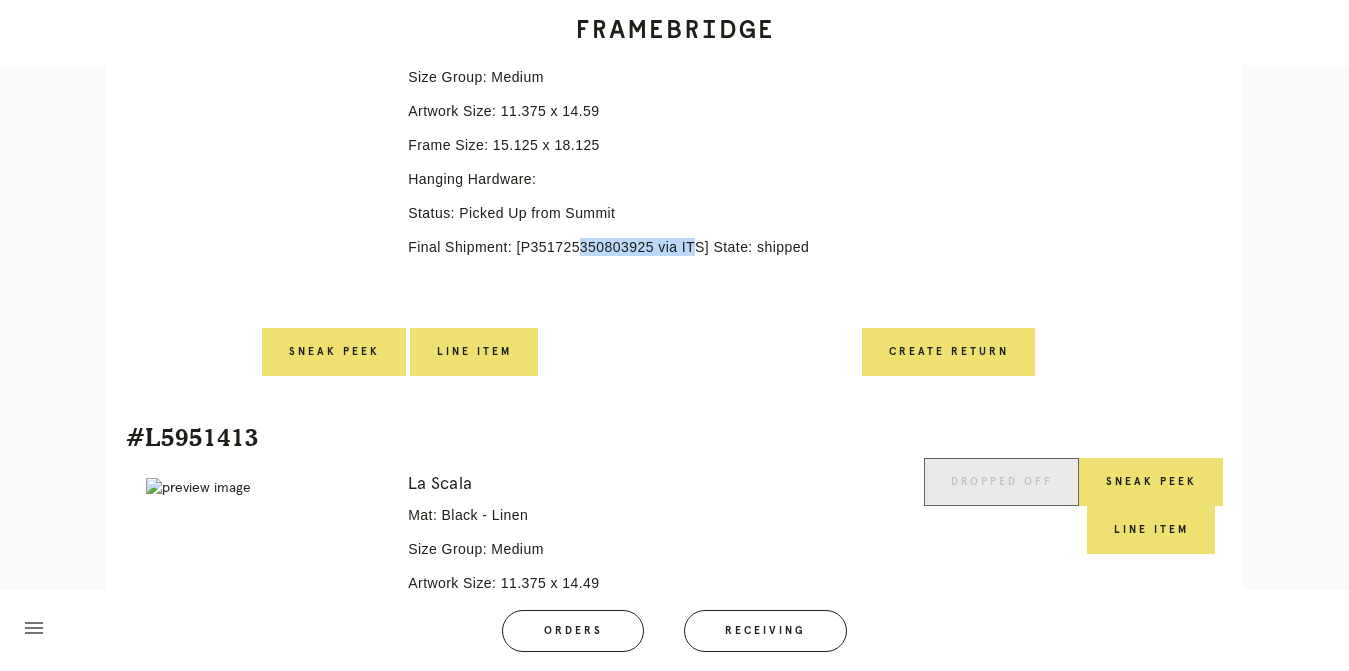 drag, startPoint x: 653, startPoint y: 250, endPoint x: 524, endPoint y: 246, distance: 129.062 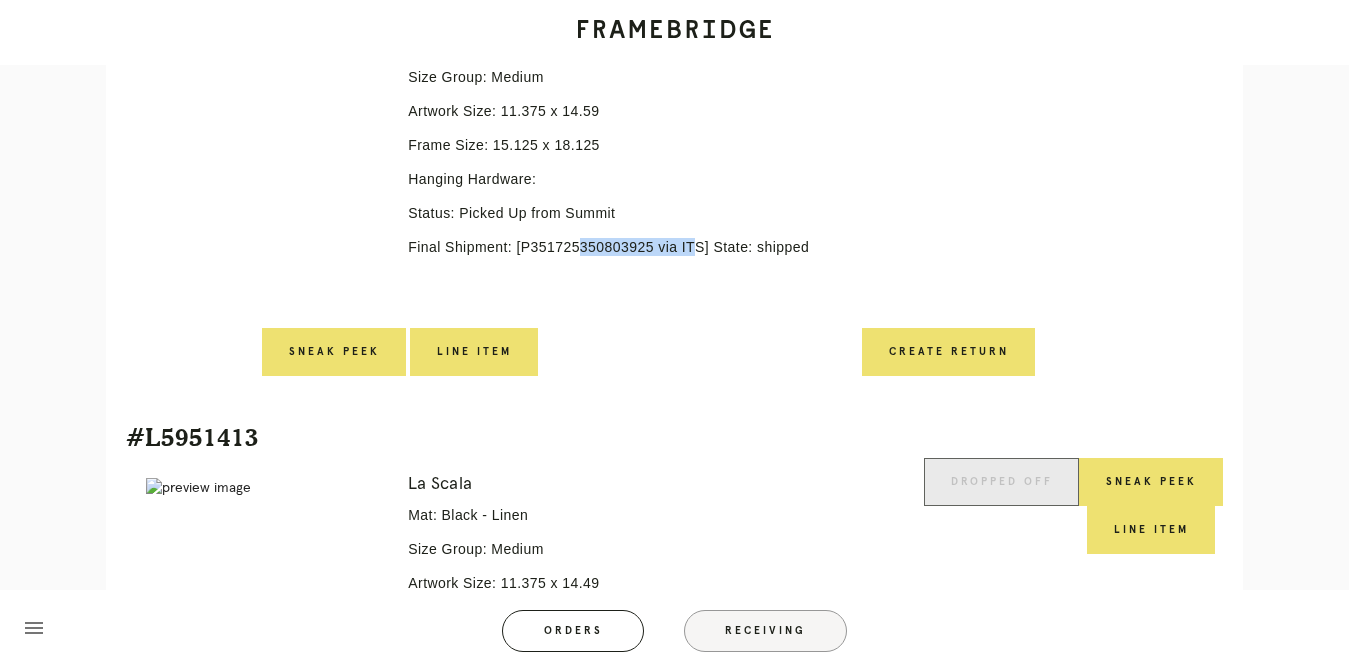 click on "Receiving" at bounding box center (766, 631) 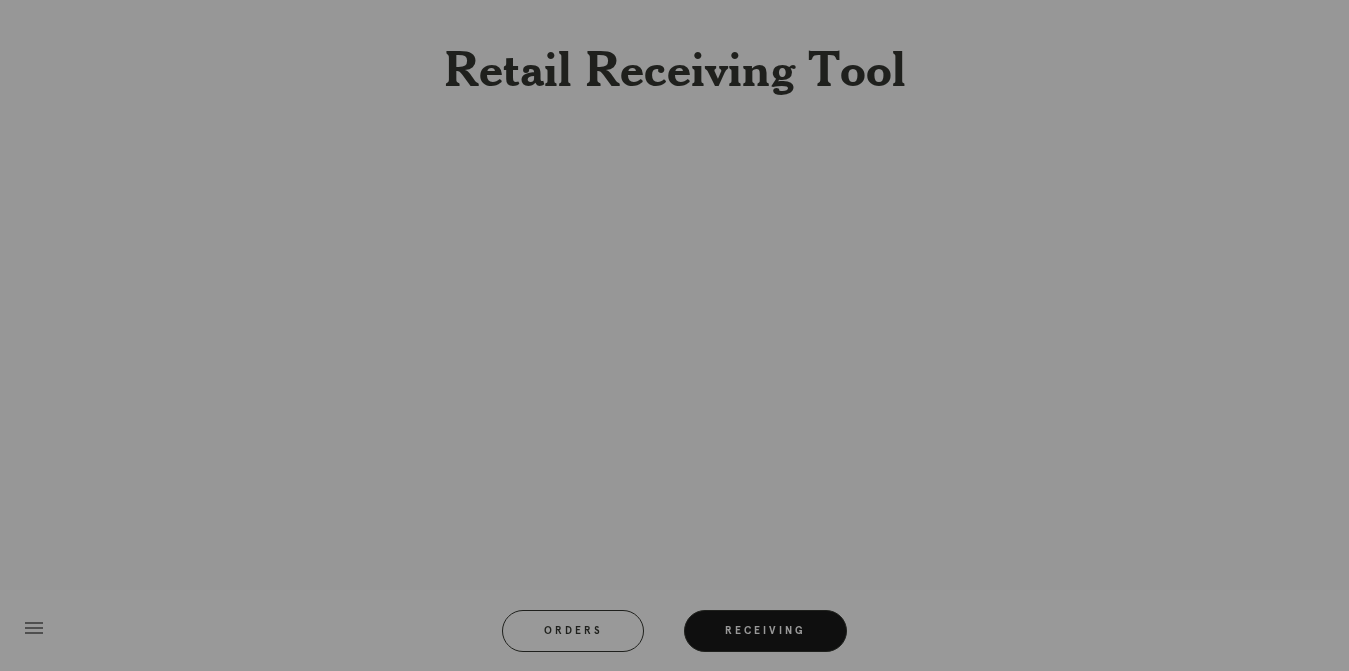 scroll, scrollTop: 0, scrollLeft: 0, axis: both 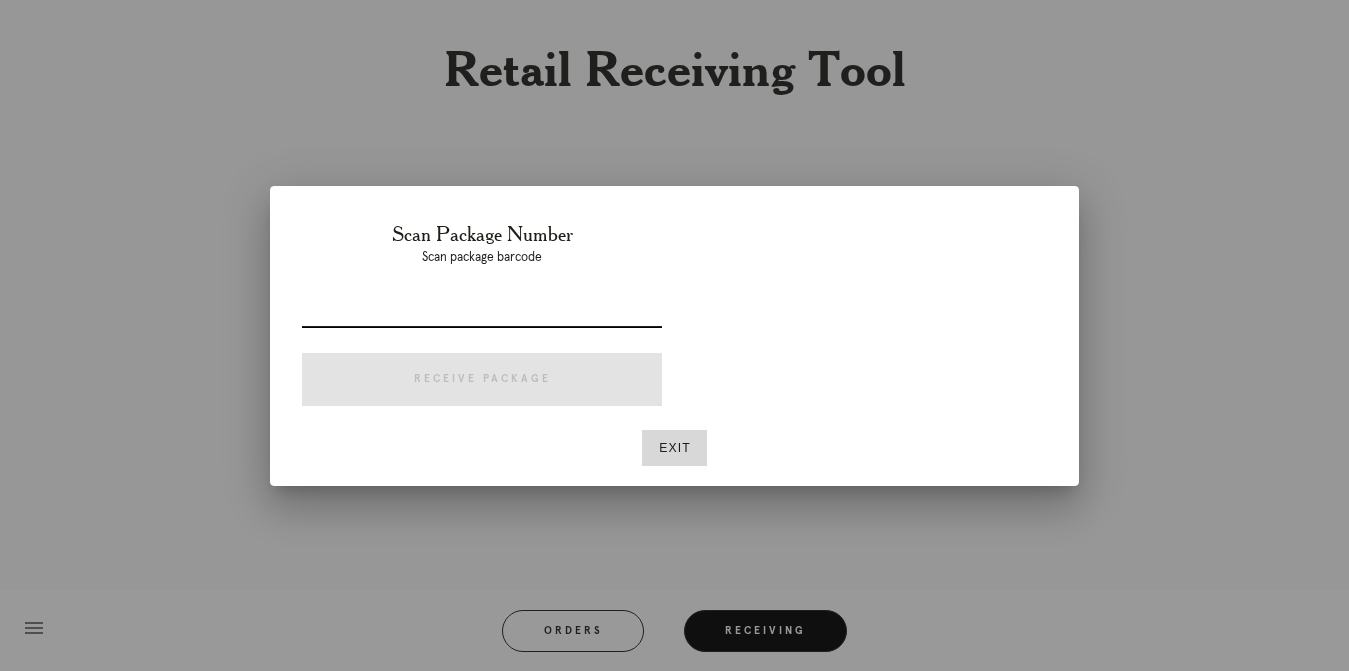 paste on "P351725350803925" 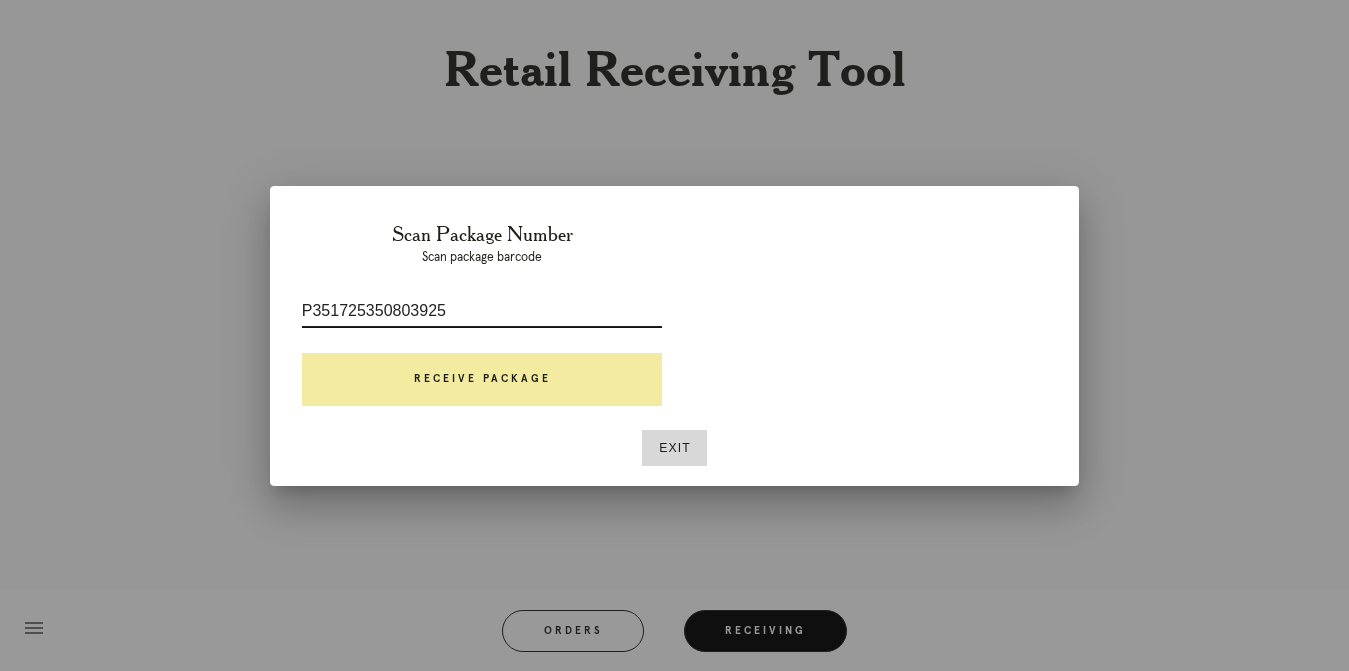 type on "P351725350803925" 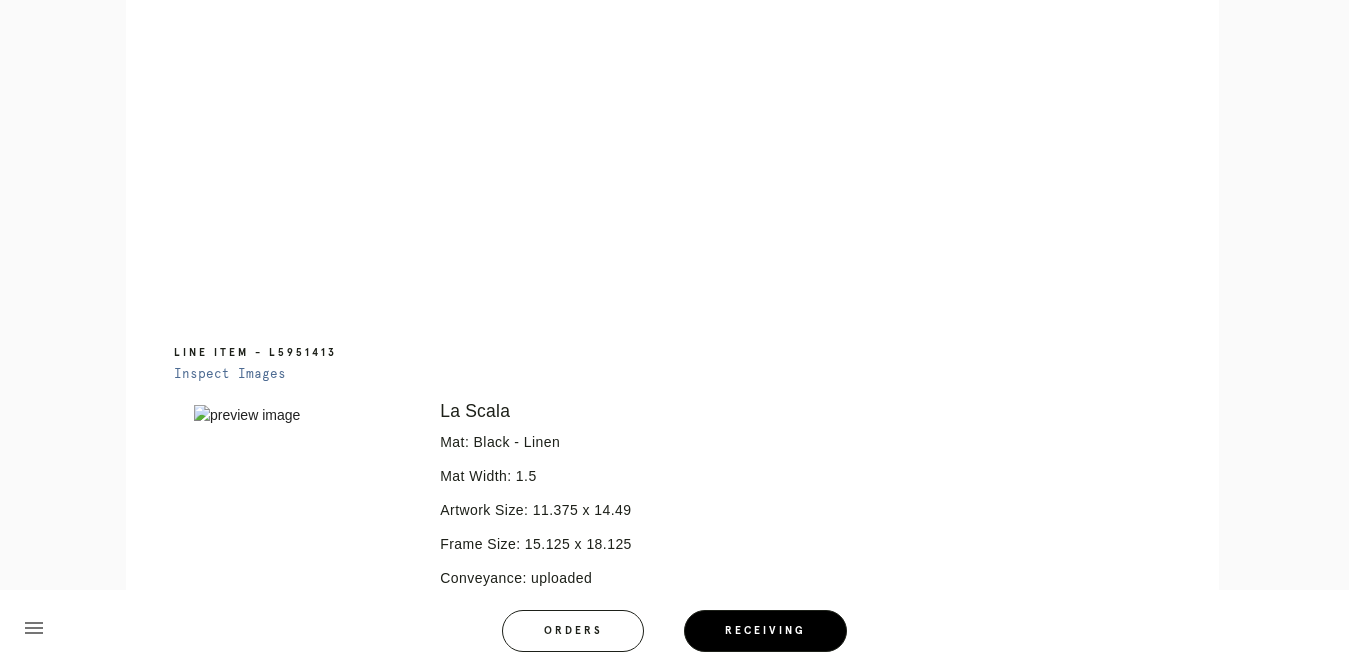 scroll, scrollTop: 947, scrollLeft: 0, axis: vertical 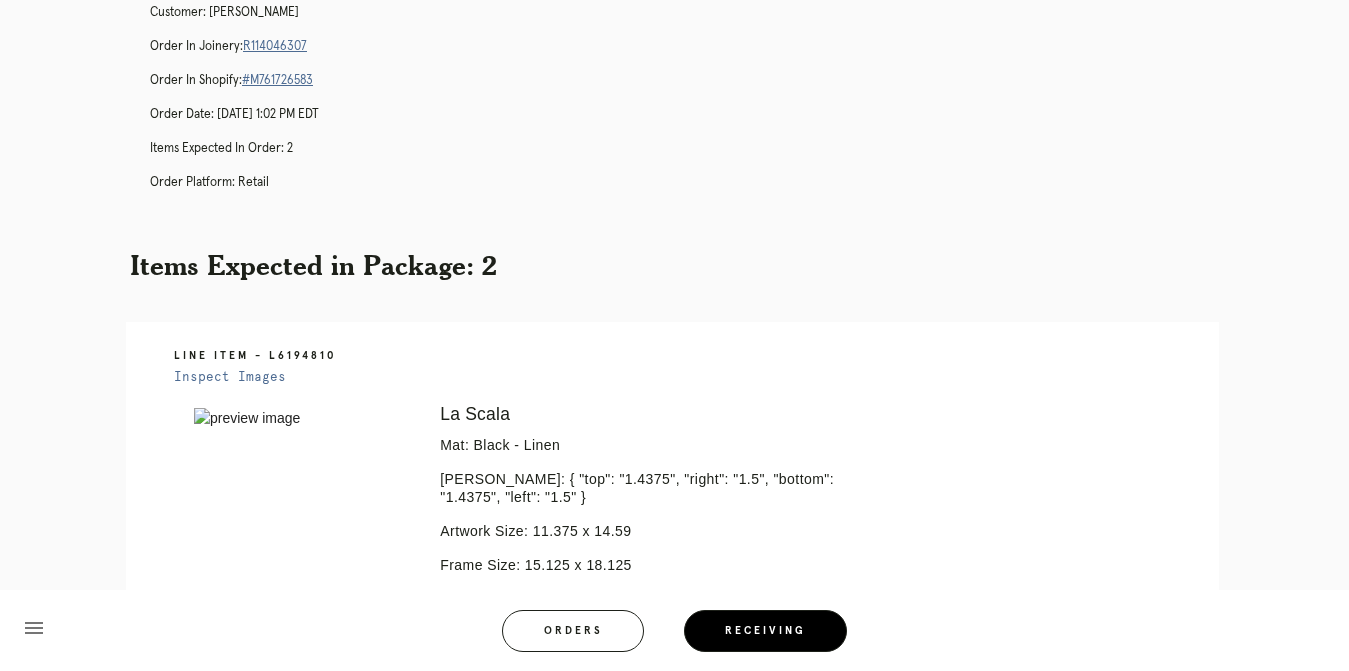 click on "R114046307" at bounding box center (275, 46) 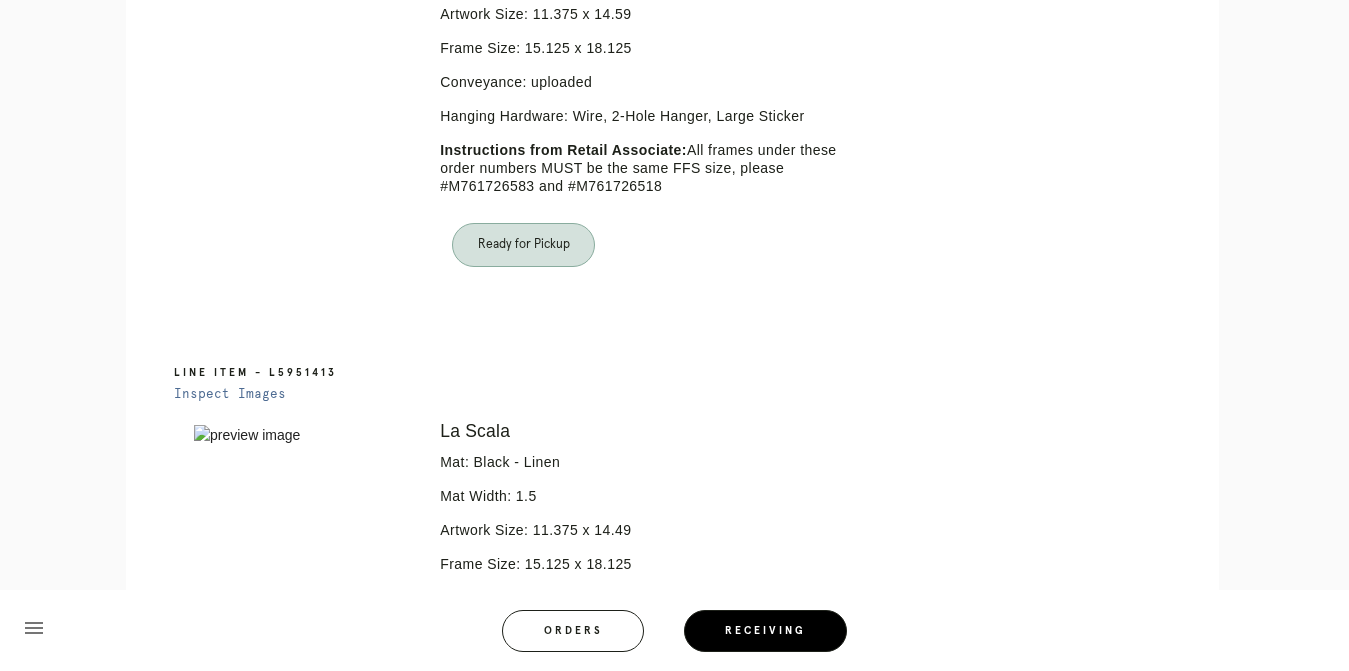 scroll, scrollTop: 681, scrollLeft: 0, axis: vertical 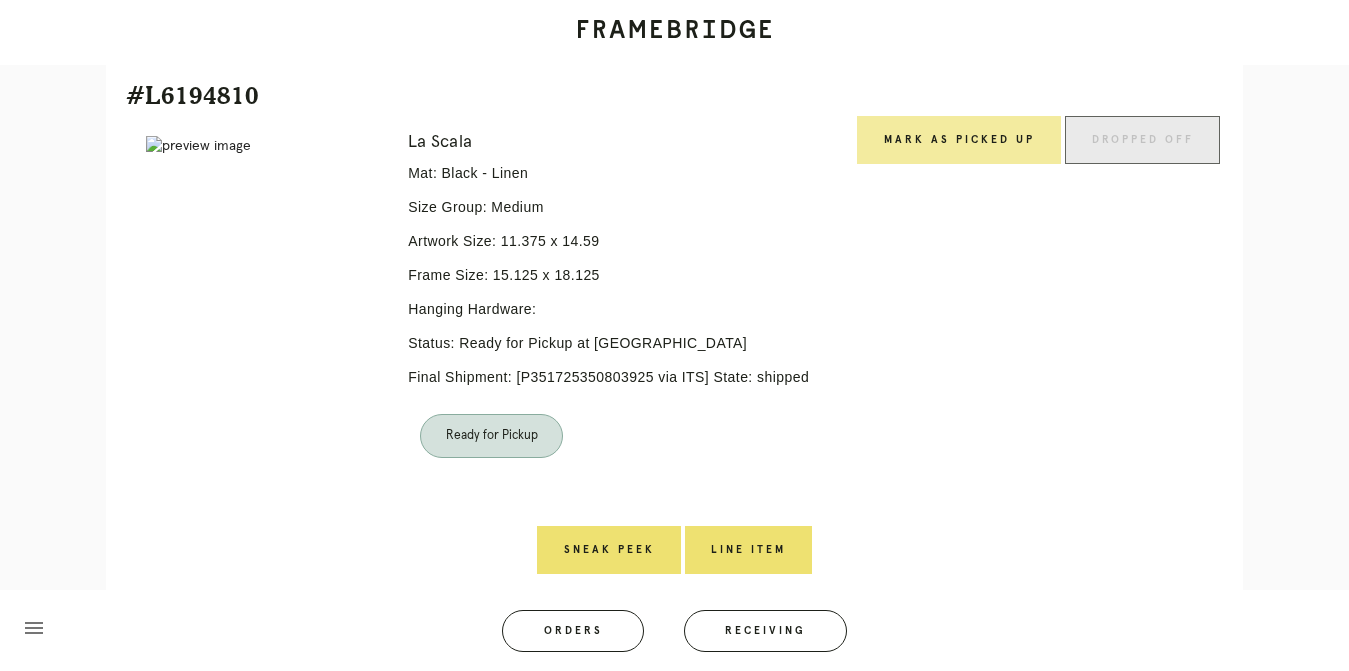 click on "Mark as Picked Up" at bounding box center [959, 140] 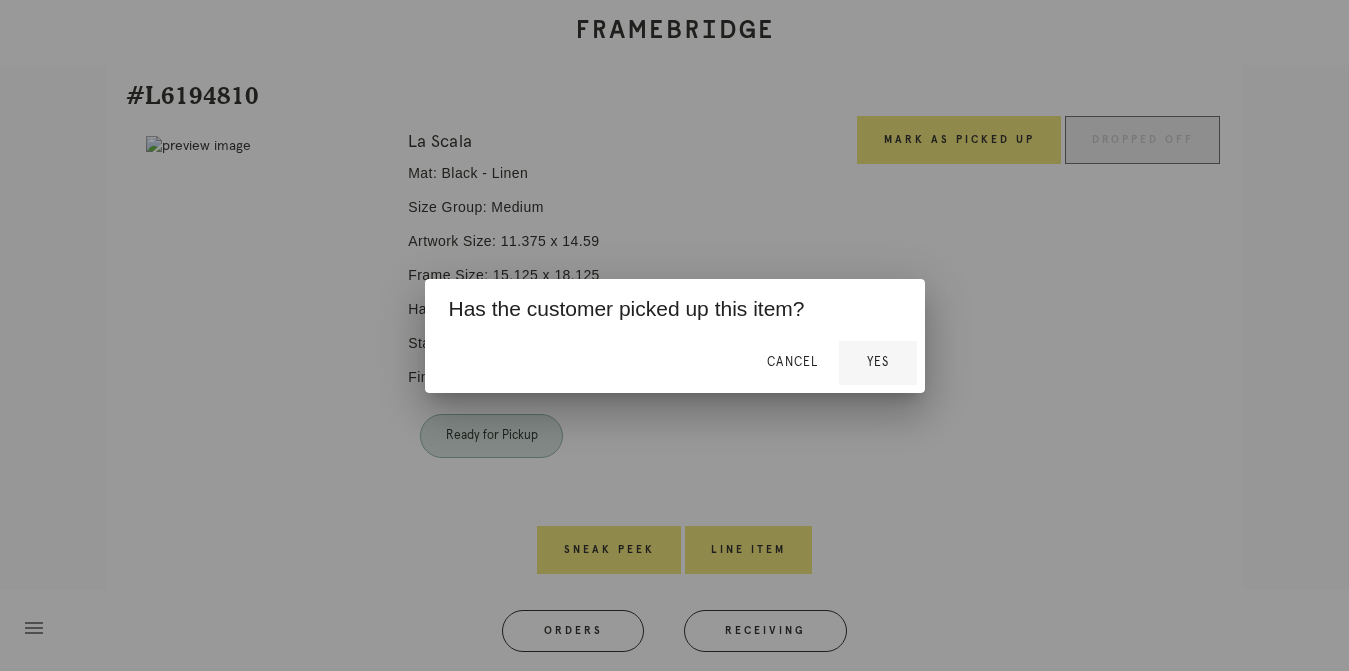 click on "Yes" at bounding box center (877, 362) 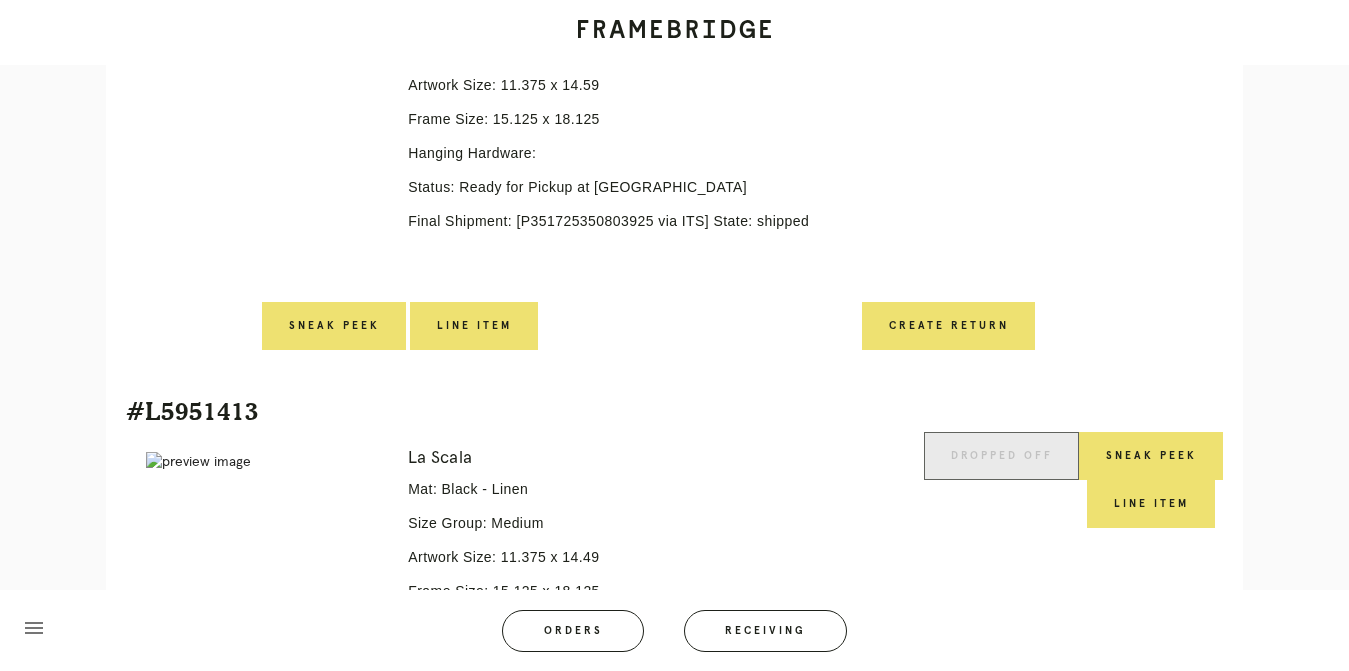 scroll, scrollTop: 636, scrollLeft: 0, axis: vertical 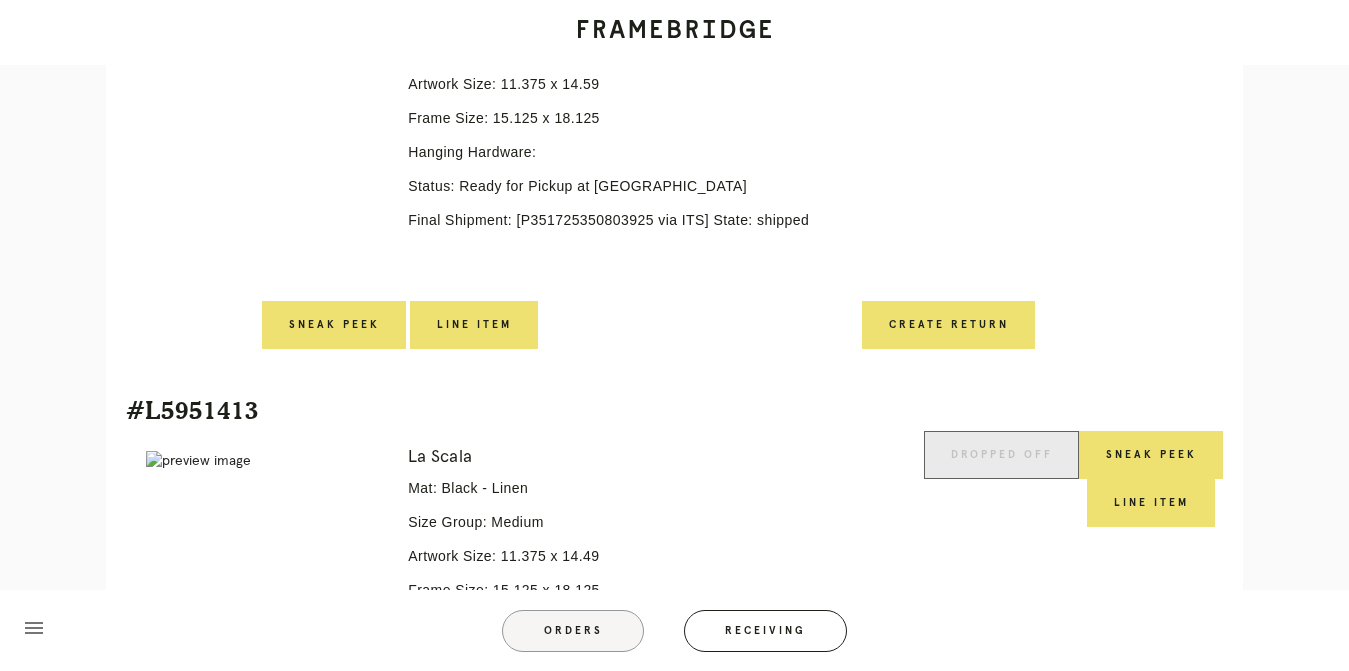 click on "Orders" at bounding box center (573, 631) 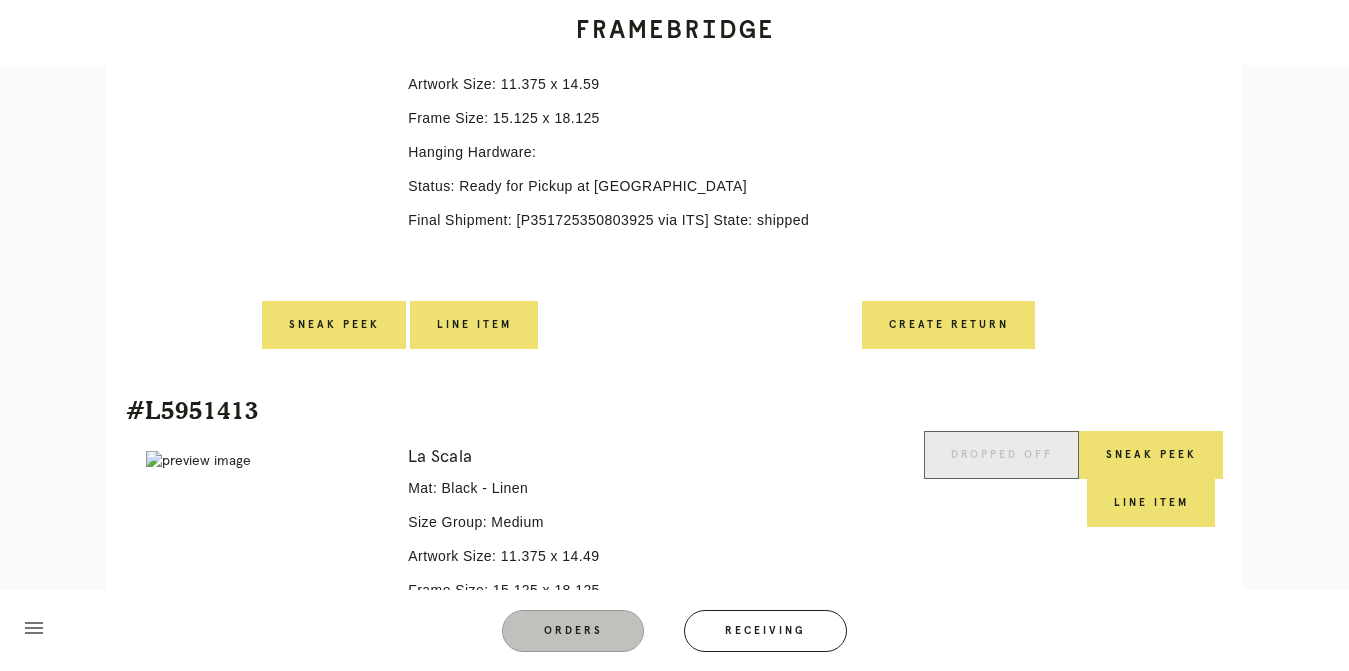 scroll, scrollTop: 0, scrollLeft: 0, axis: both 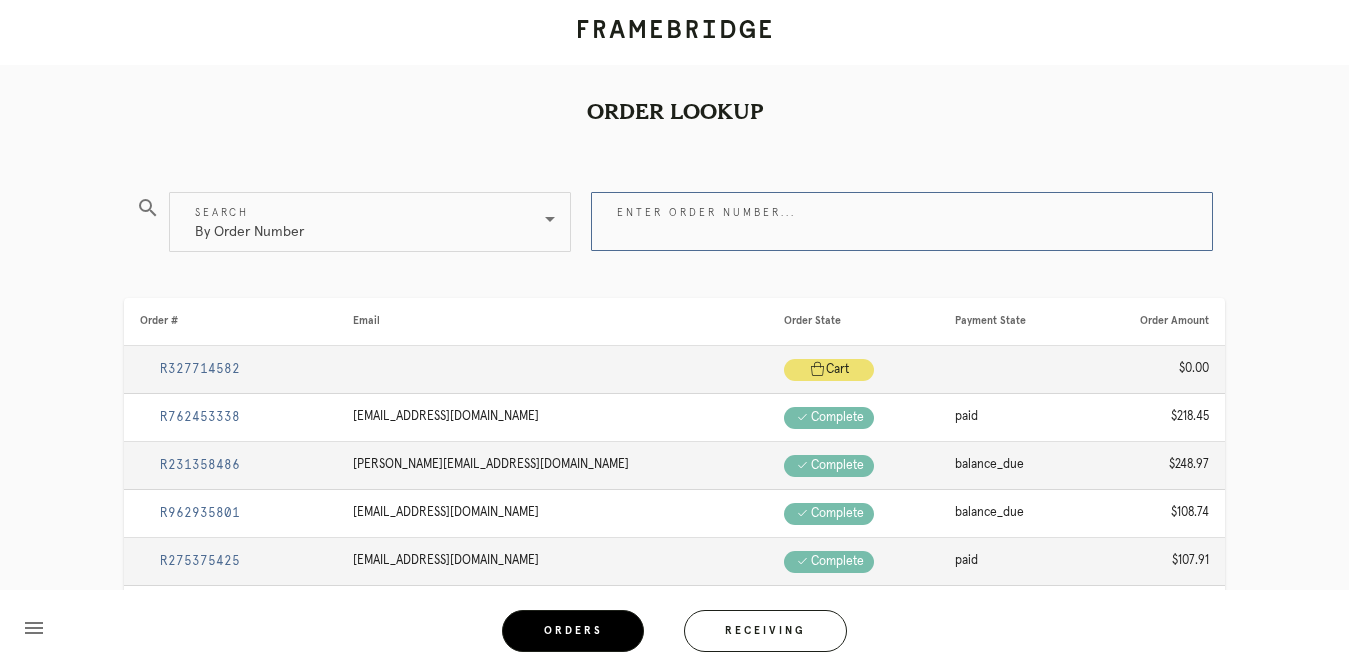 click on "Enter order number..." at bounding box center [902, 221] 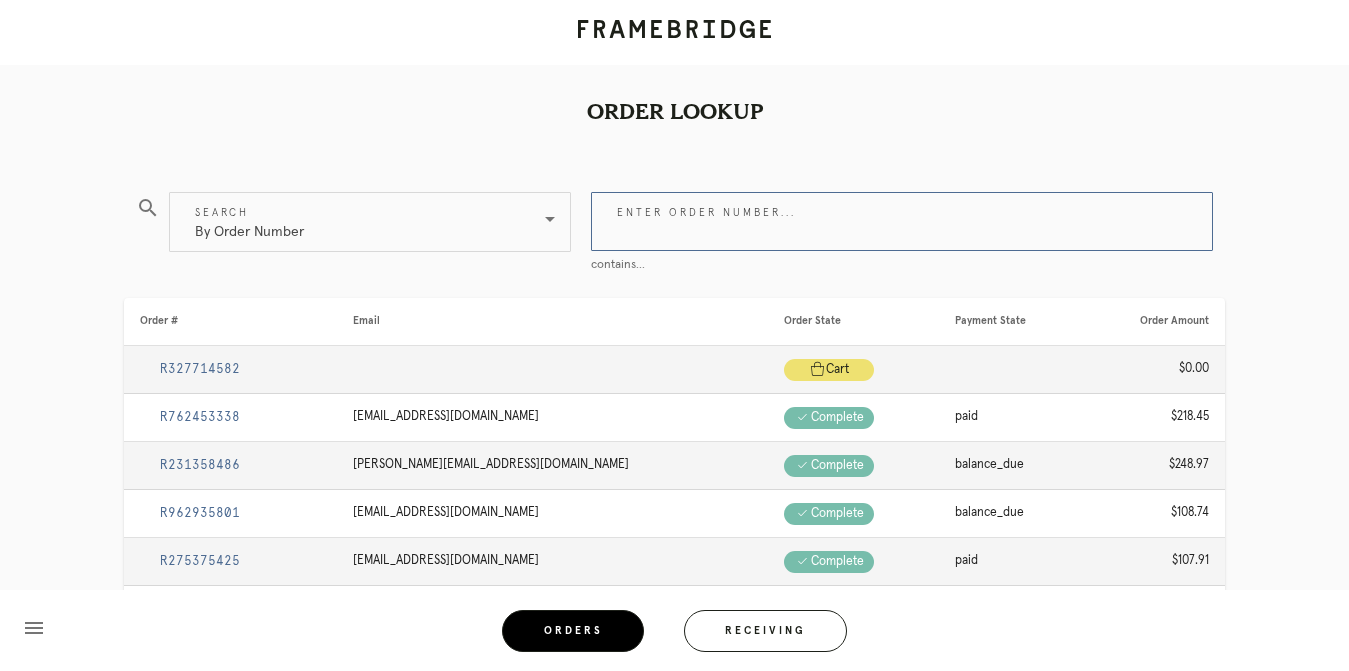 paste on "R099616578" 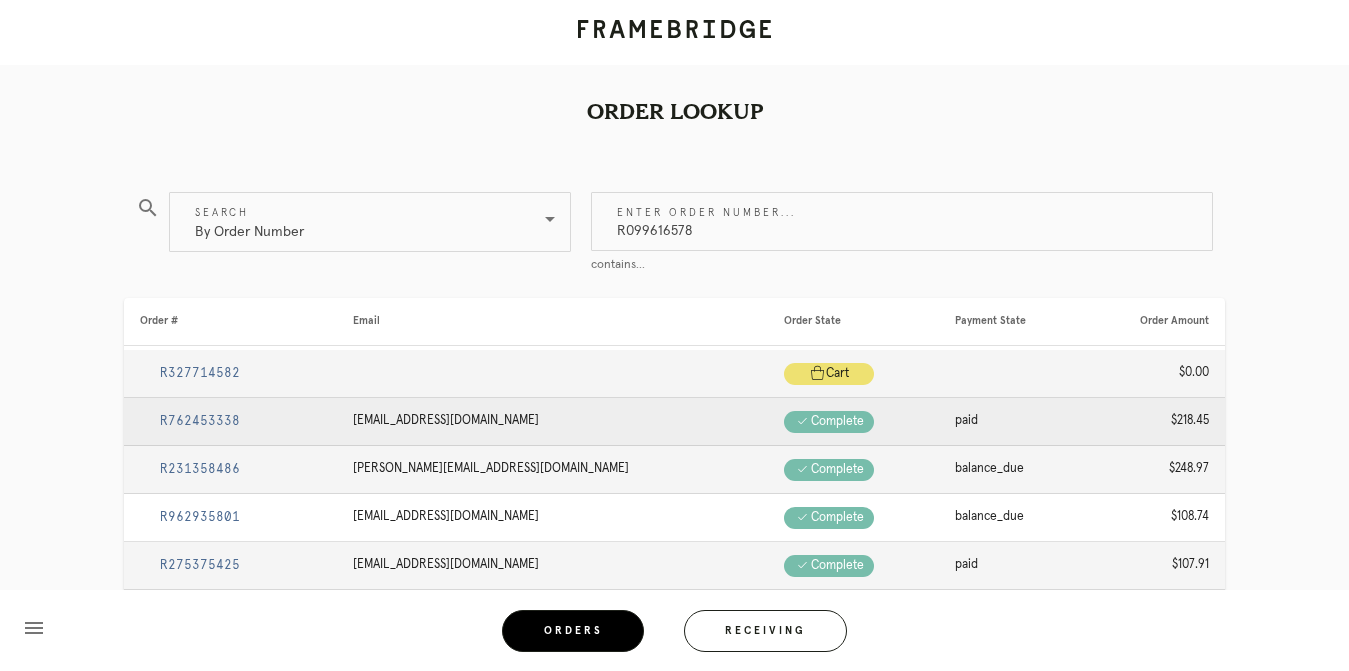 type on "R099616578" 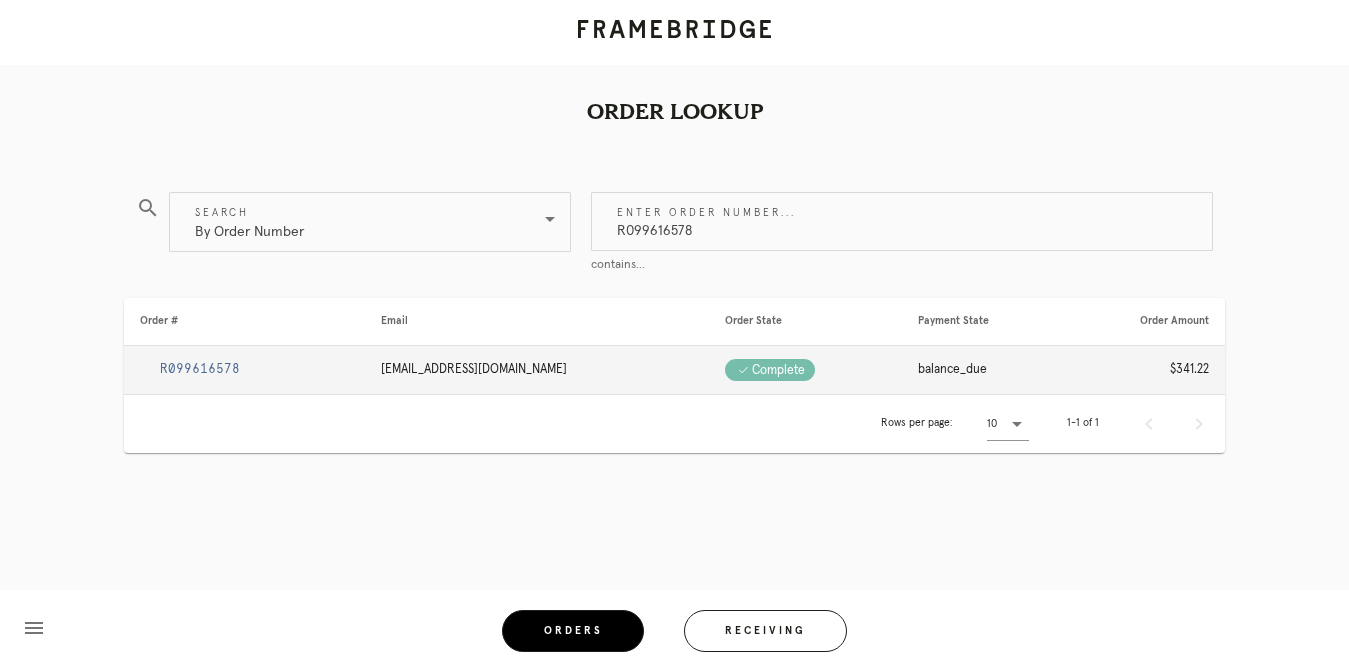 click on "R099616578" at bounding box center (200, 369) 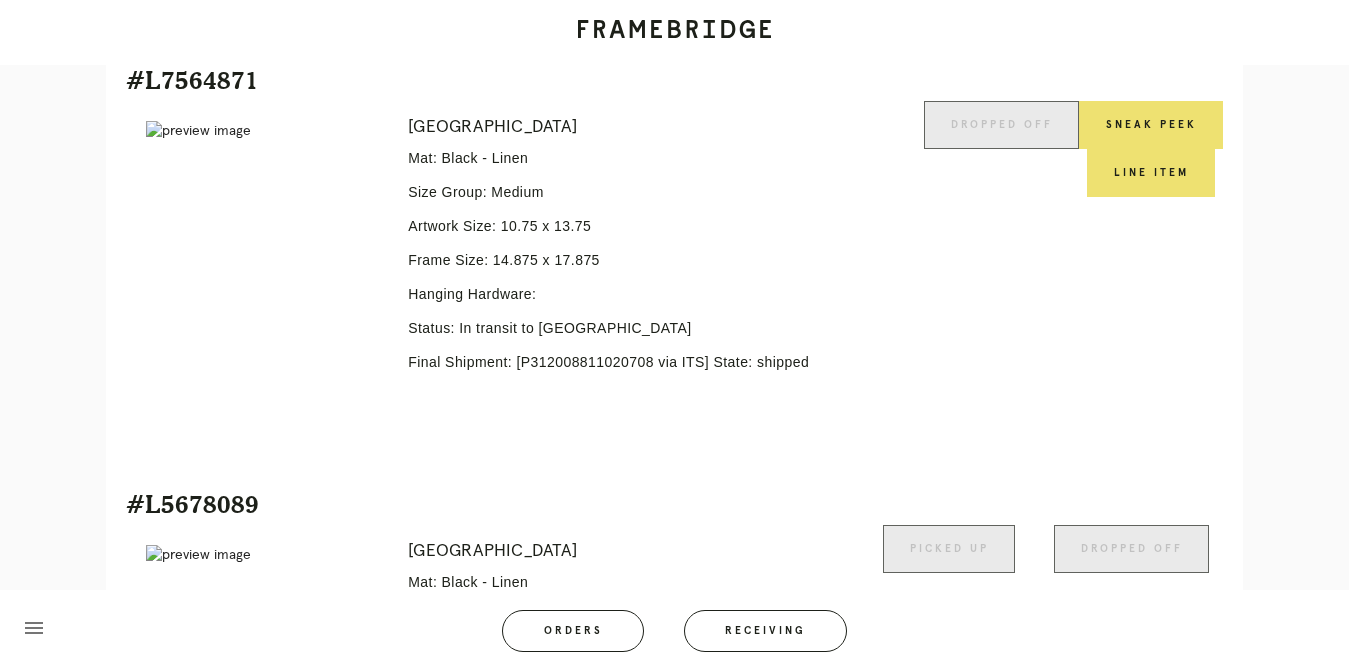 scroll, scrollTop: 493, scrollLeft: 0, axis: vertical 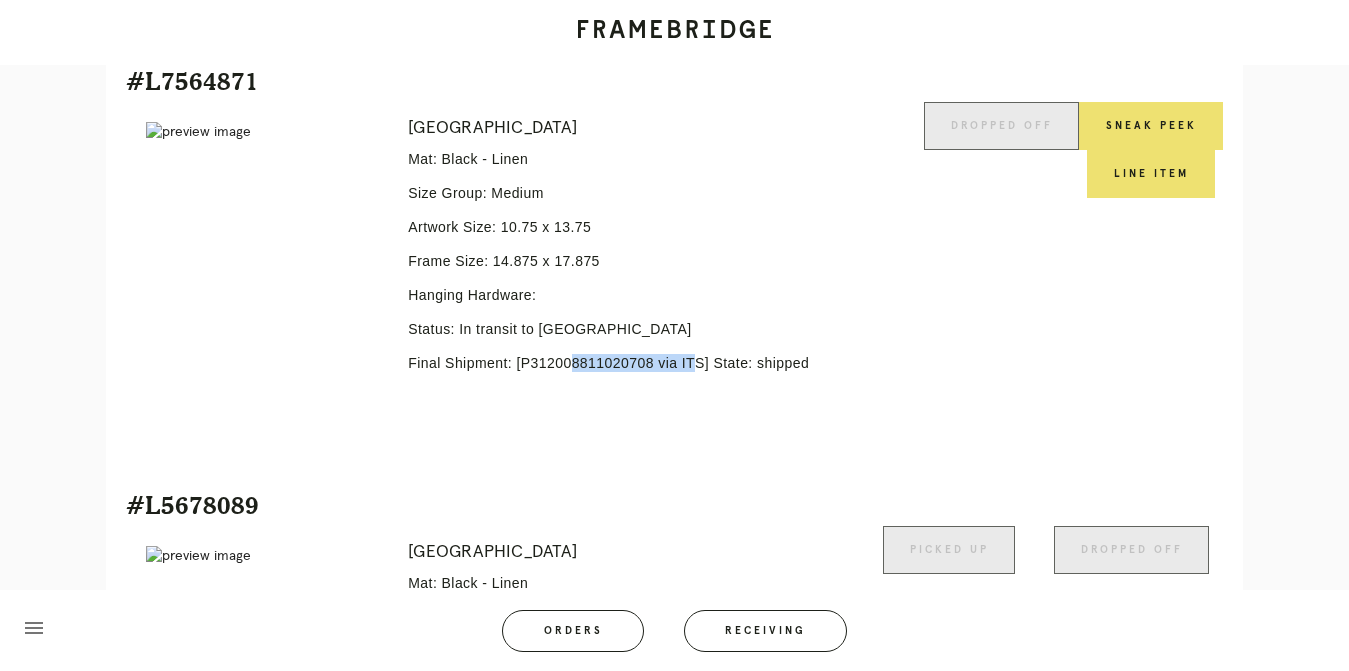 drag, startPoint x: 652, startPoint y: 365, endPoint x: 515, endPoint y: 354, distance: 137.4409 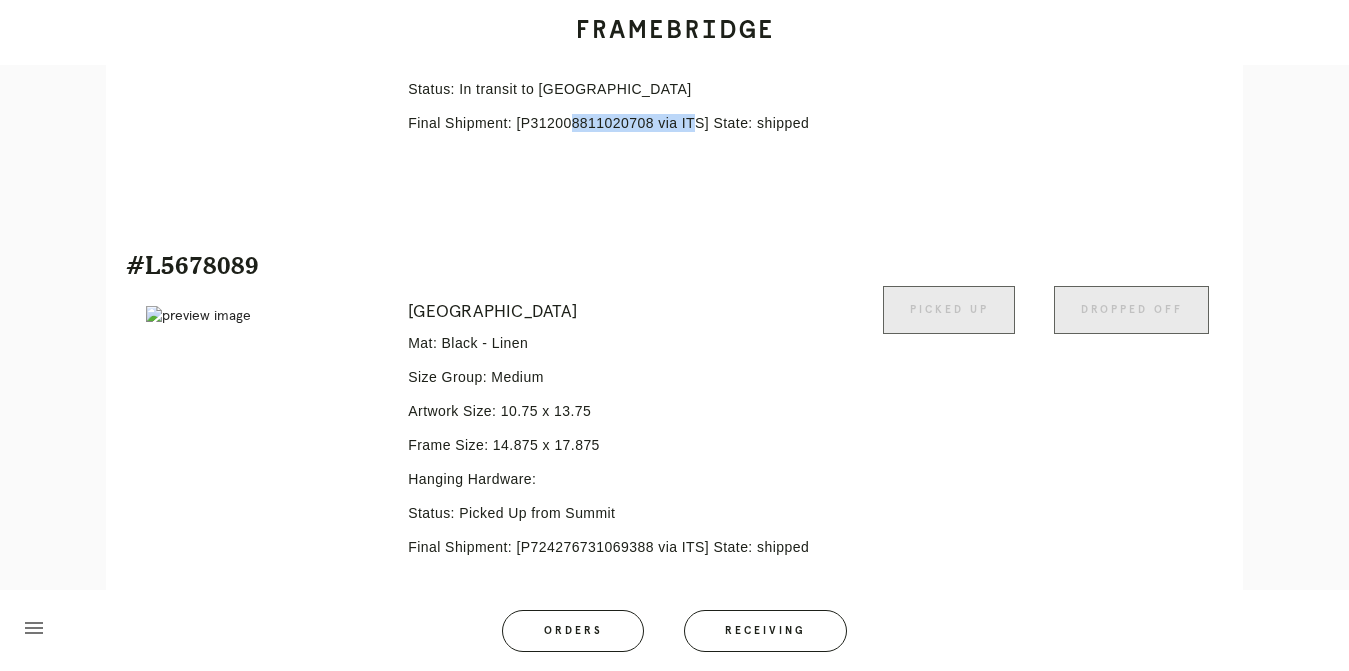 scroll, scrollTop: 738, scrollLeft: 0, axis: vertical 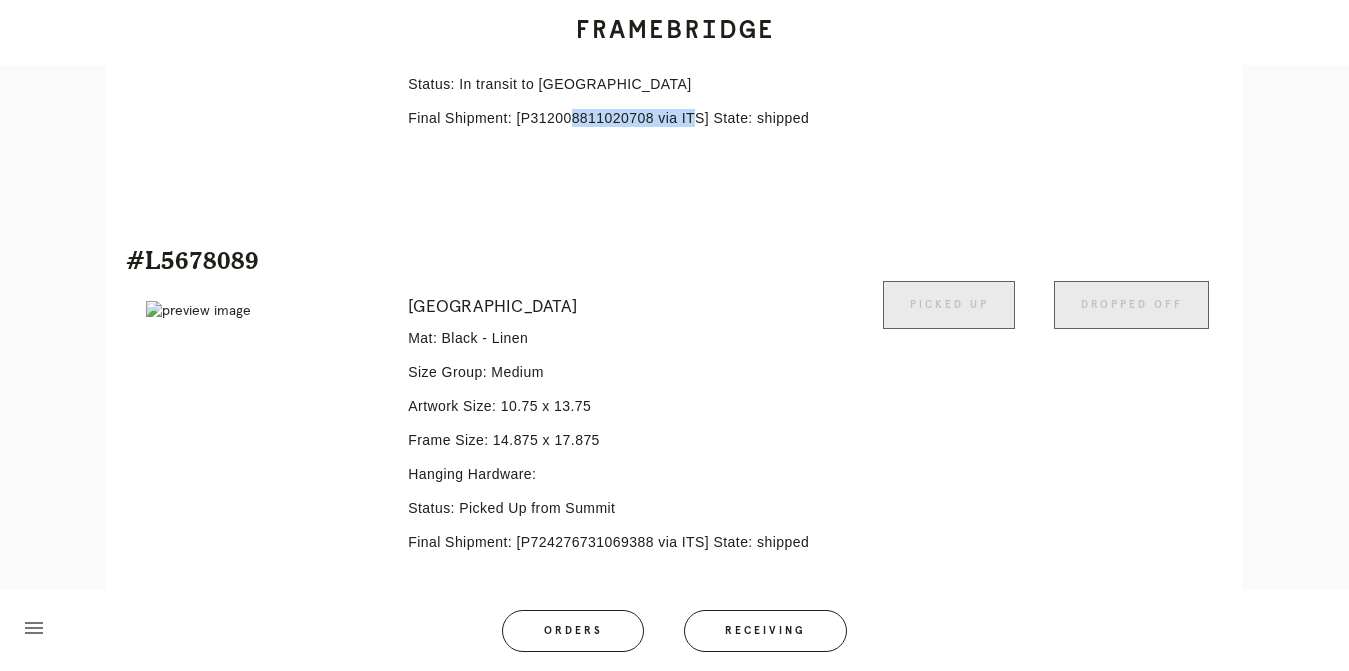 click on "Mat: Black - Linen" at bounding box center [628, 338] 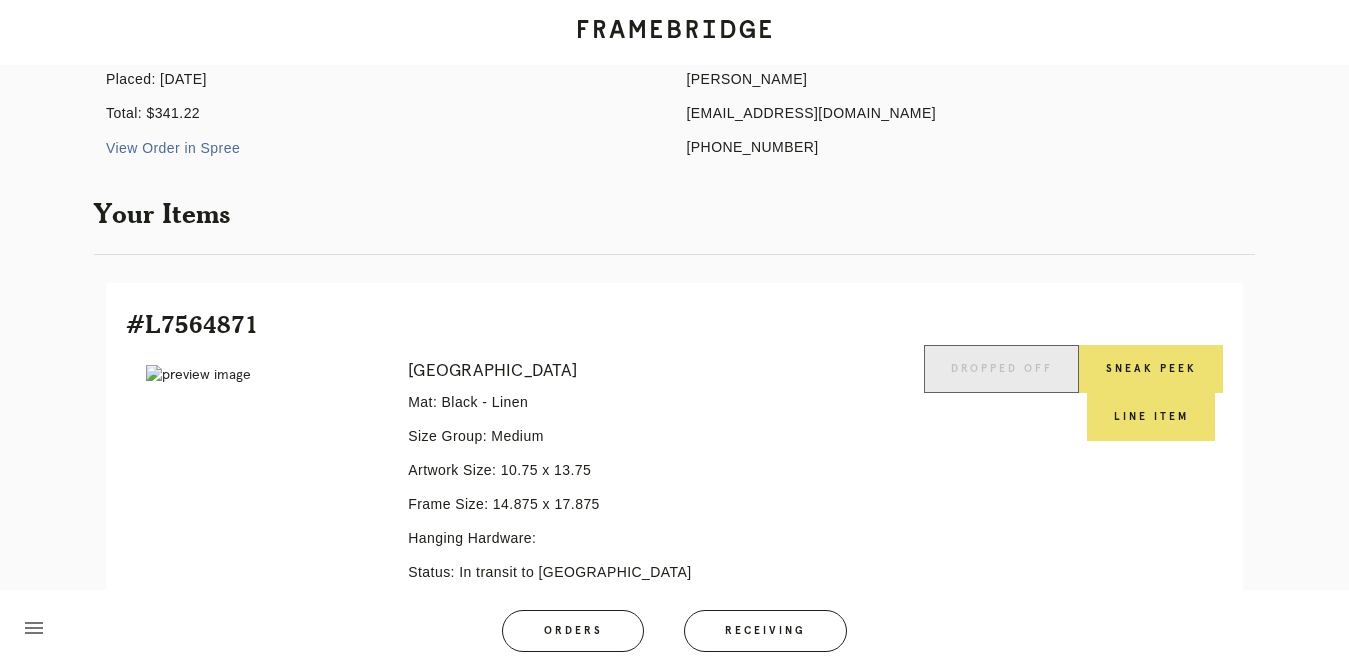 scroll, scrollTop: 0, scrollLeft: 0, axis: both 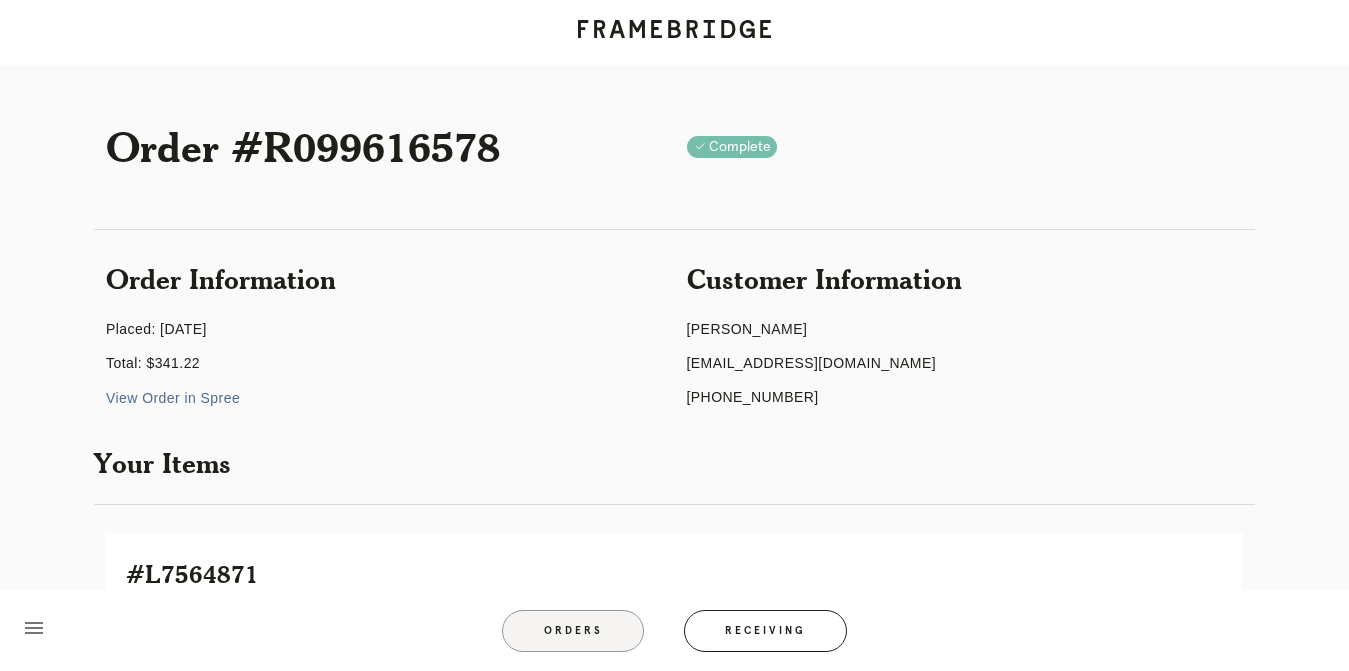 click on "Orders" at bounding box center (573, 631) 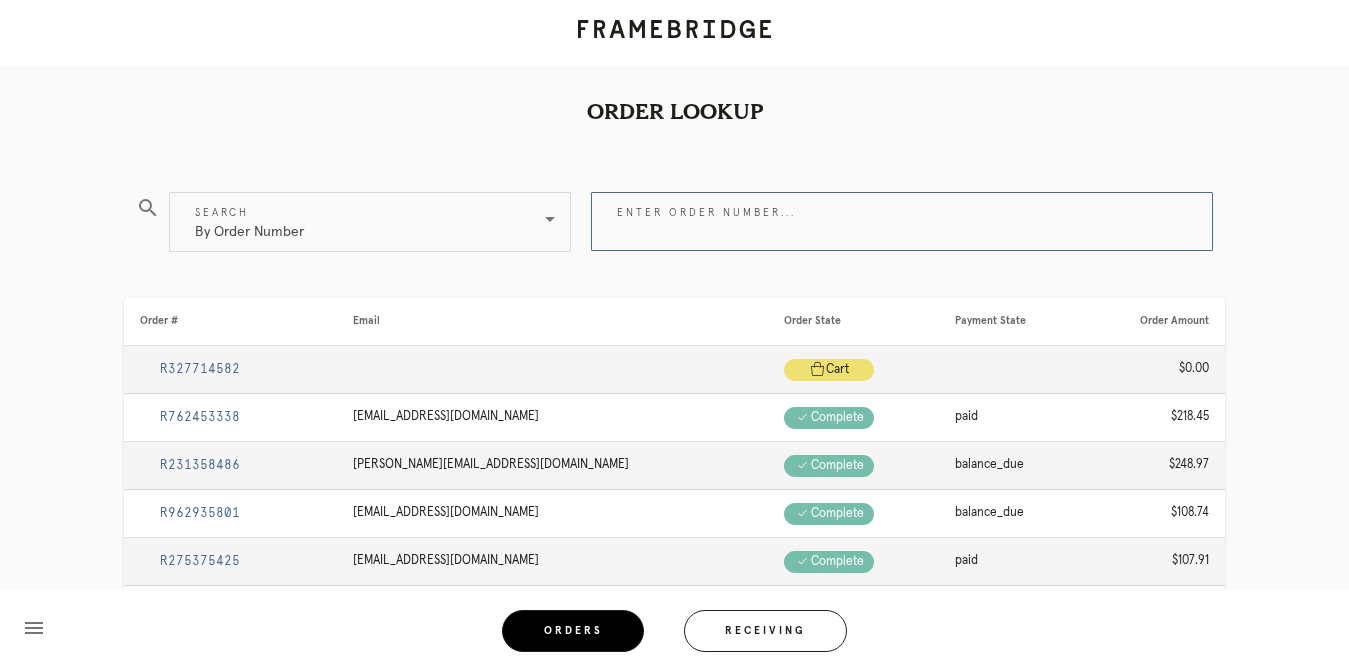 click on "Enter order number..." at bounding box center (902, 221) 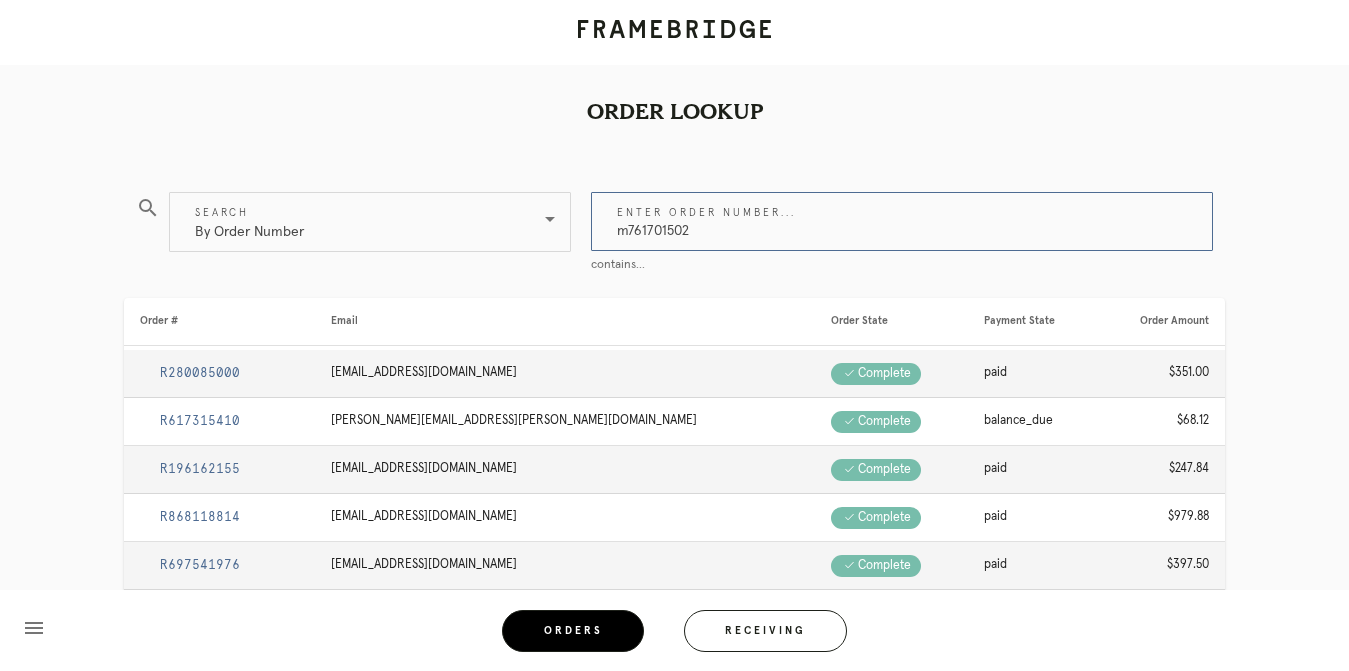 type on "m761701502" 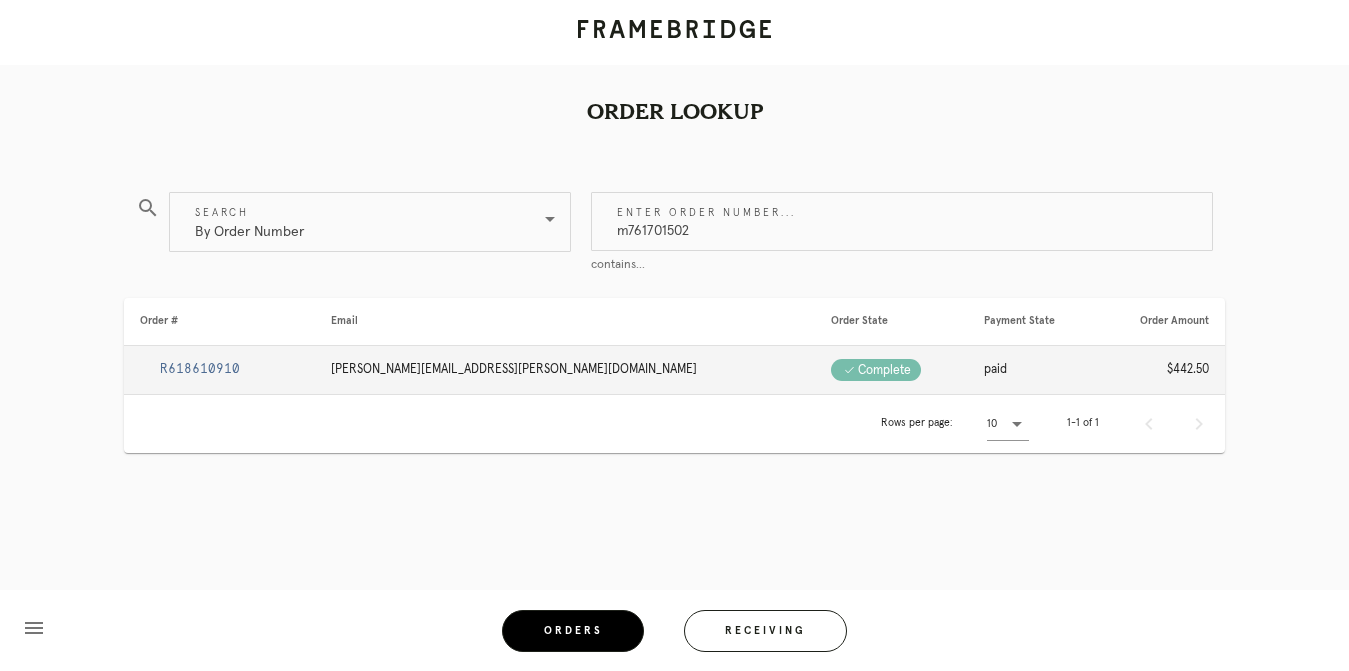 click on "R618610910" at bounding box center [200, 369] 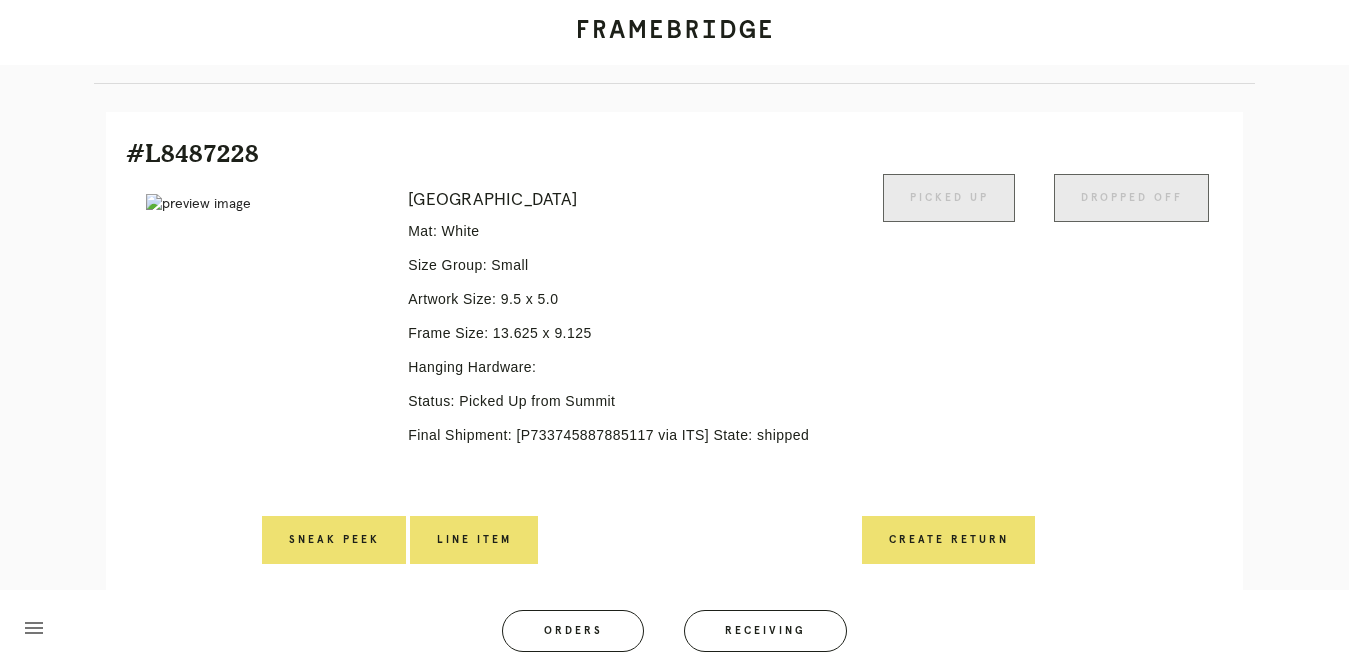 scroll, scrollTop: 0, scrollLeft: 0, axis: both 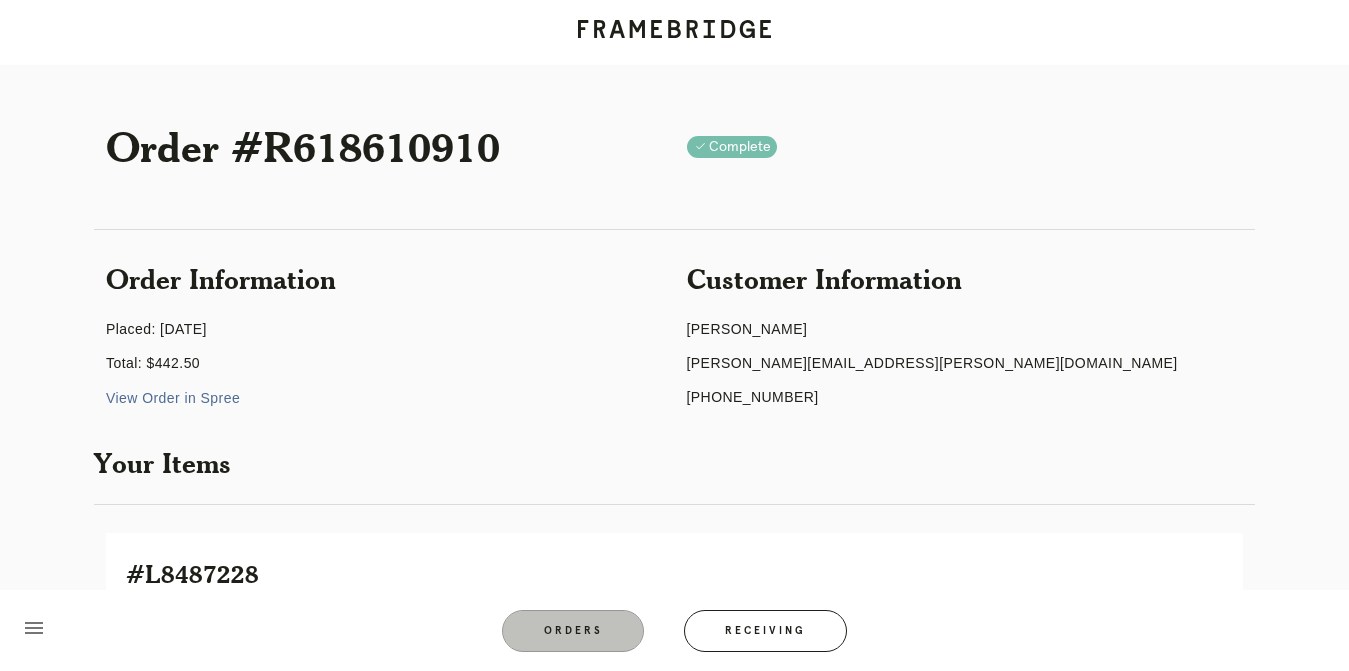 click on "Orders" at bounding box center (573, 631) 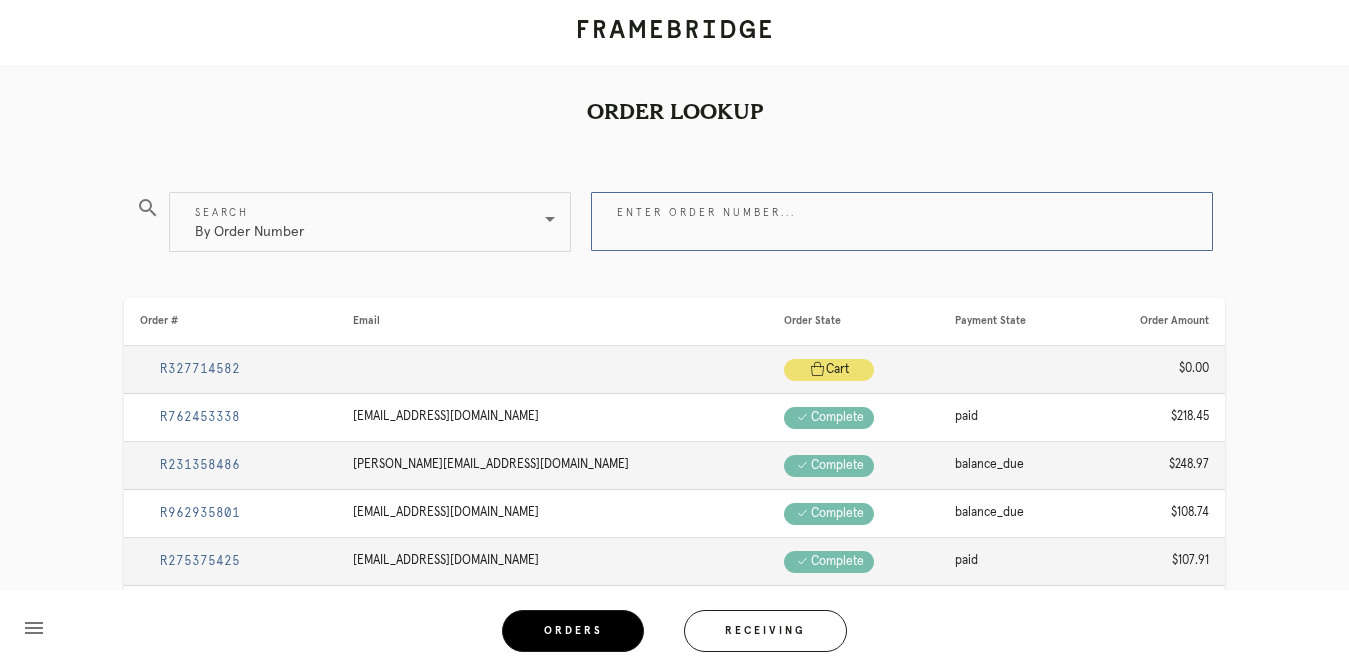 click on "Enter order number..." at bounding box center (902, 221) 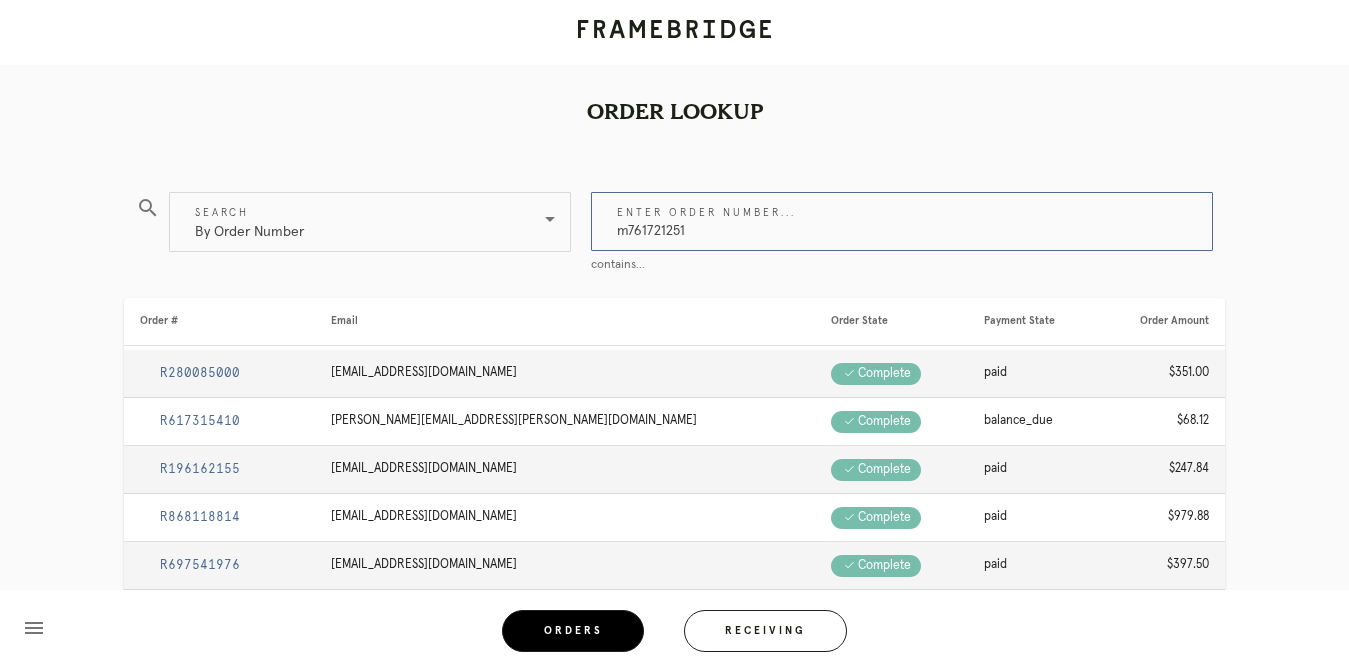 type on "m761721251" 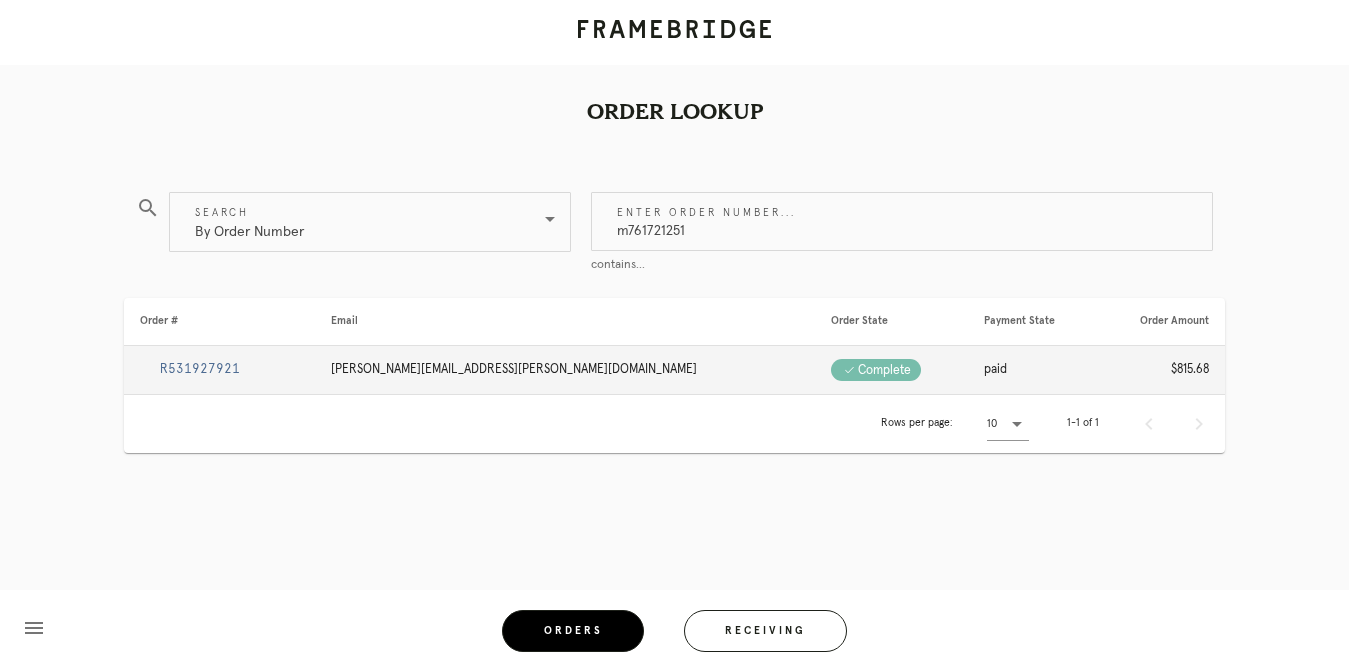 click on "R531927921" at bounding box center [200, 369] 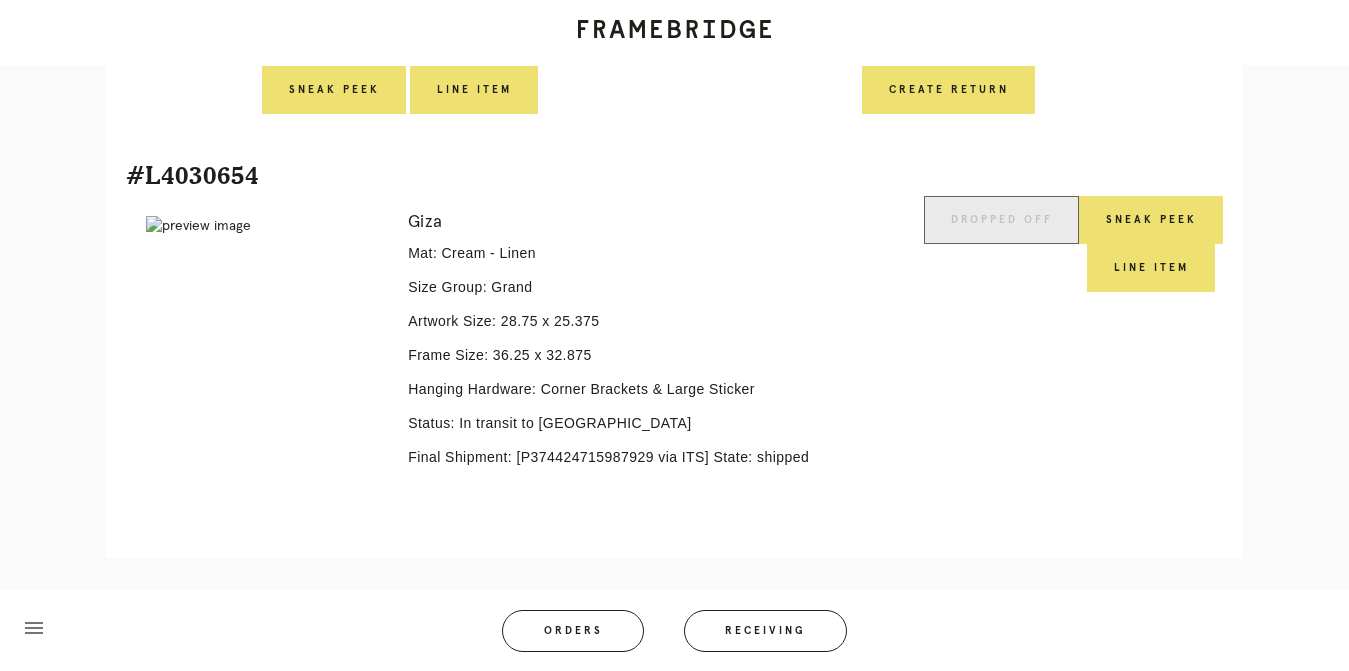 scroll, scrollTop: 1344, scrollLeft: 0, axis: vertical 